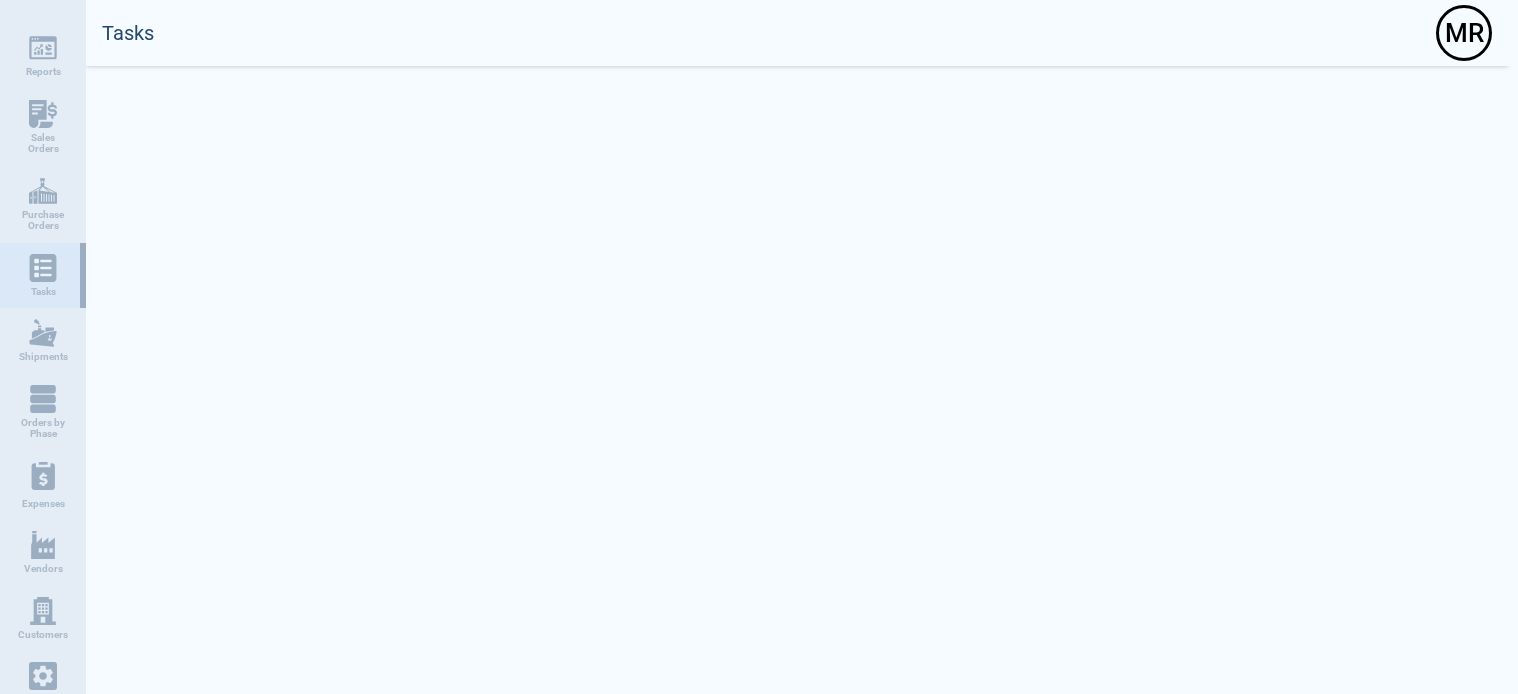 scroll, scrollTop: 0, scrollLeft: 0, axis: both 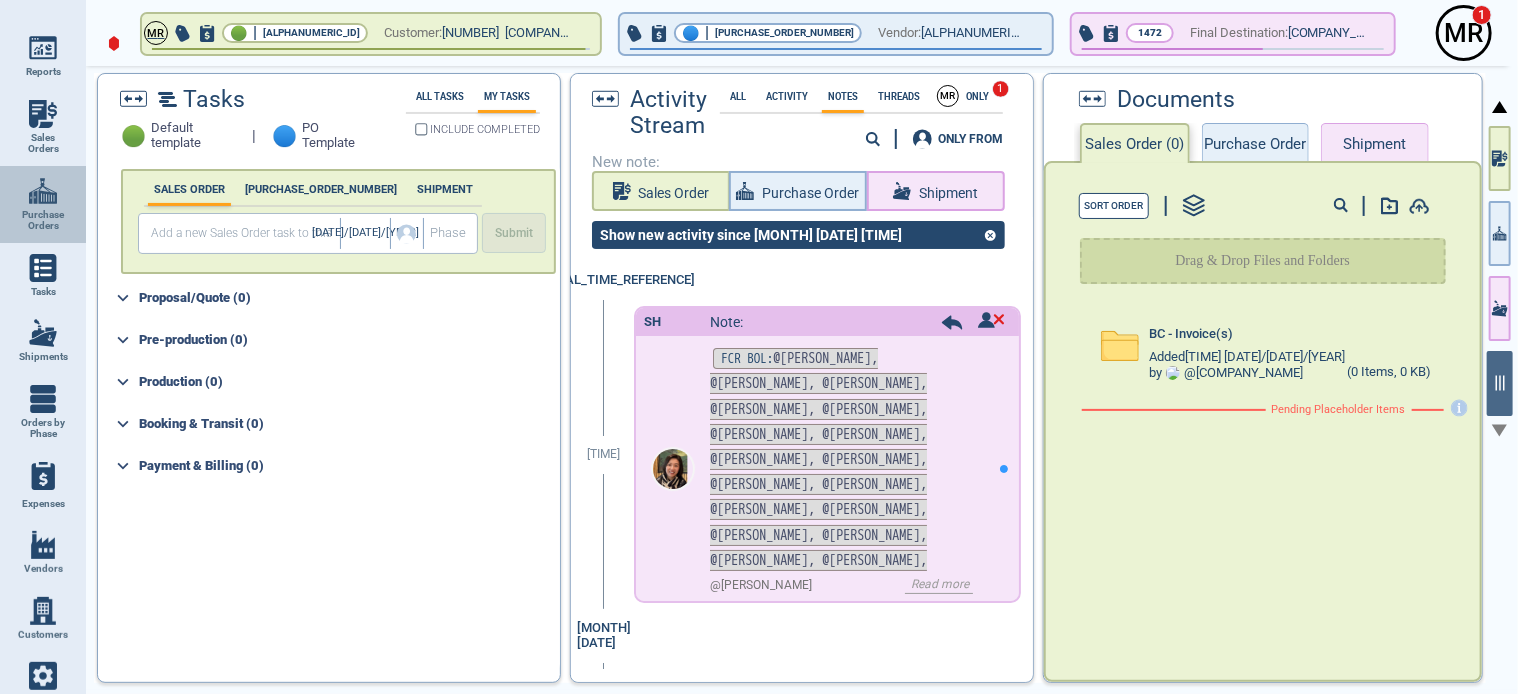 click at bounding box center (43, 191) 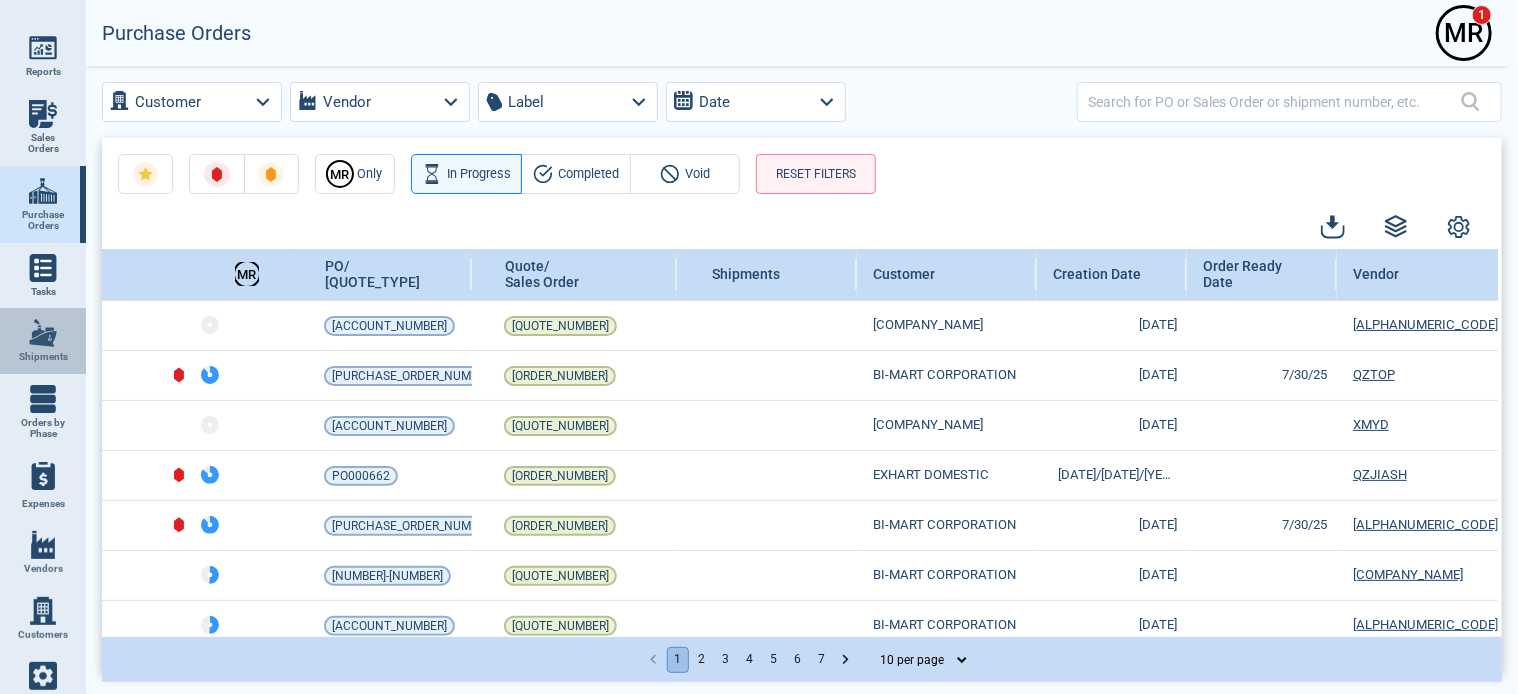 click at bounding box center [43, 333] 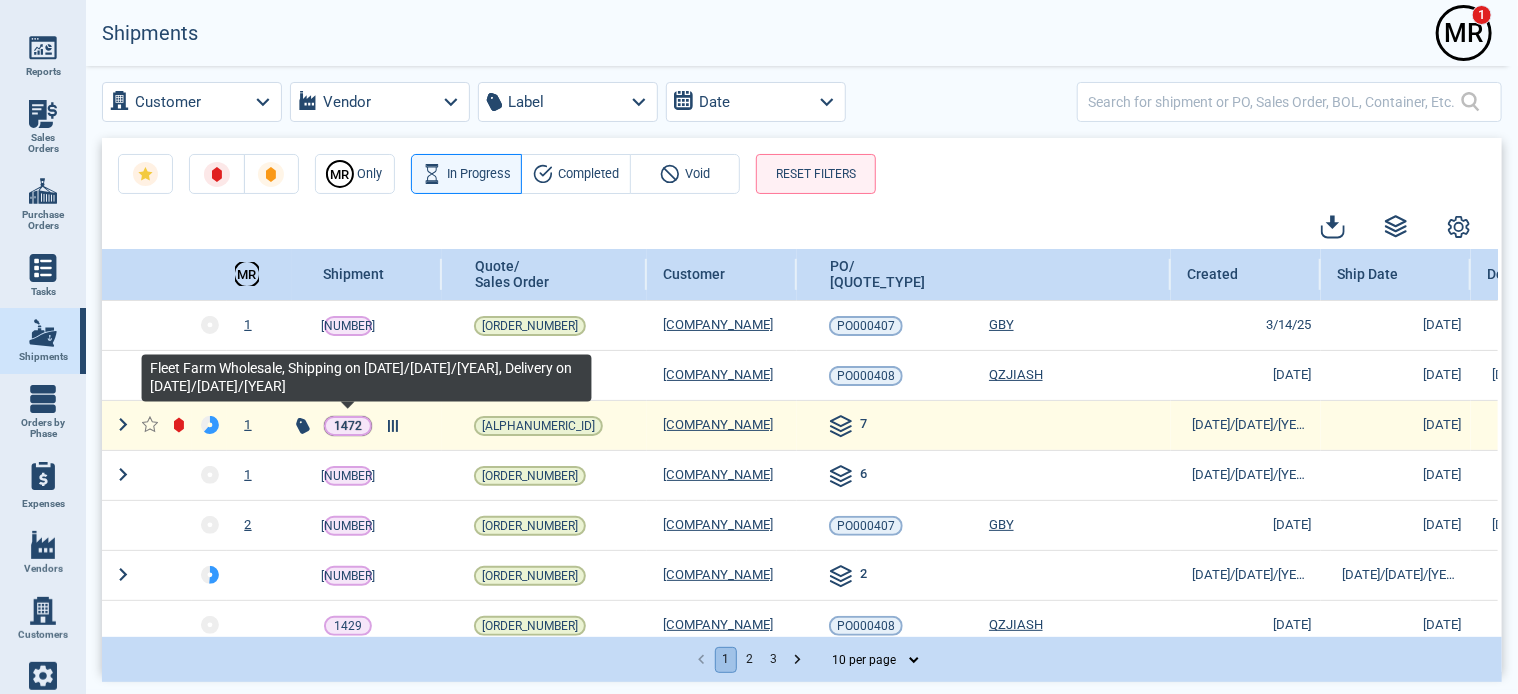 click on "1472" at bounding box center [348, 426] 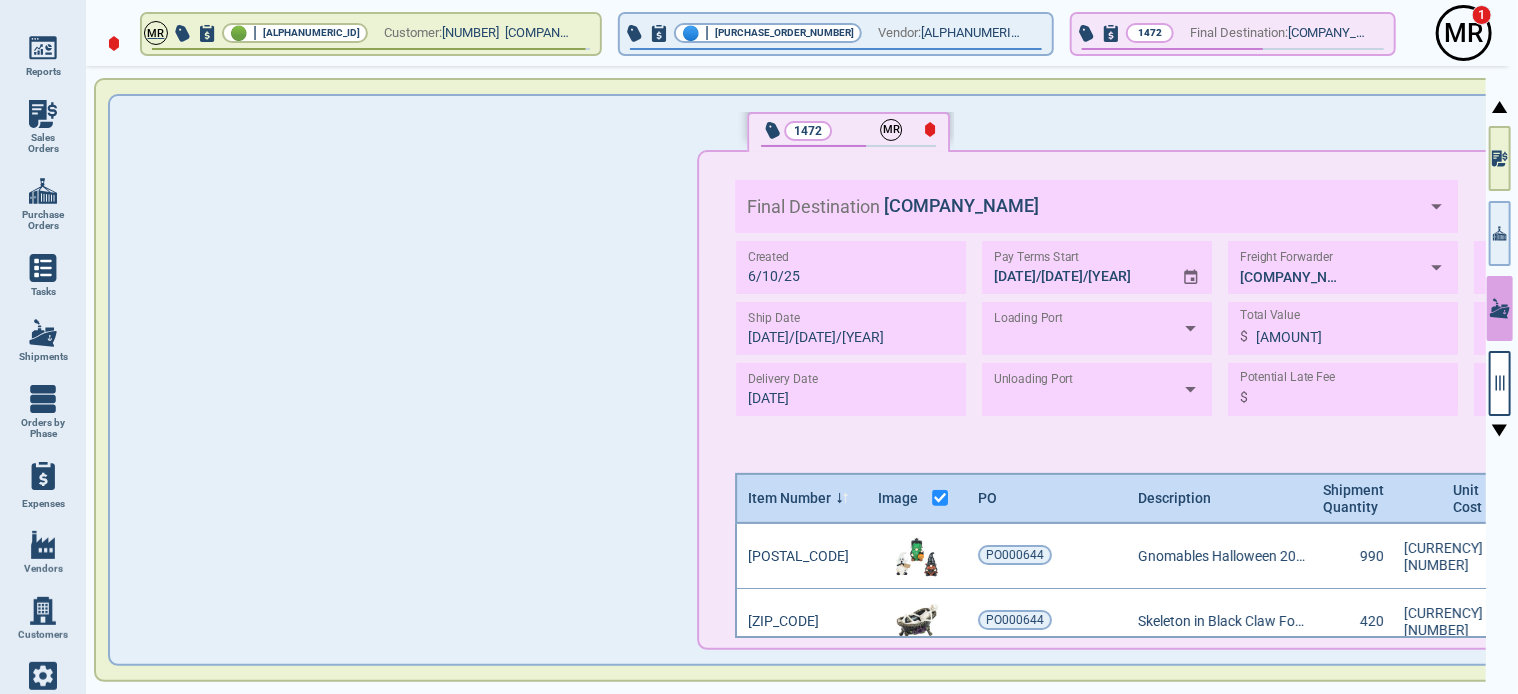 scroll, scrollTop: 6, scrollLeft: 6, axis: both 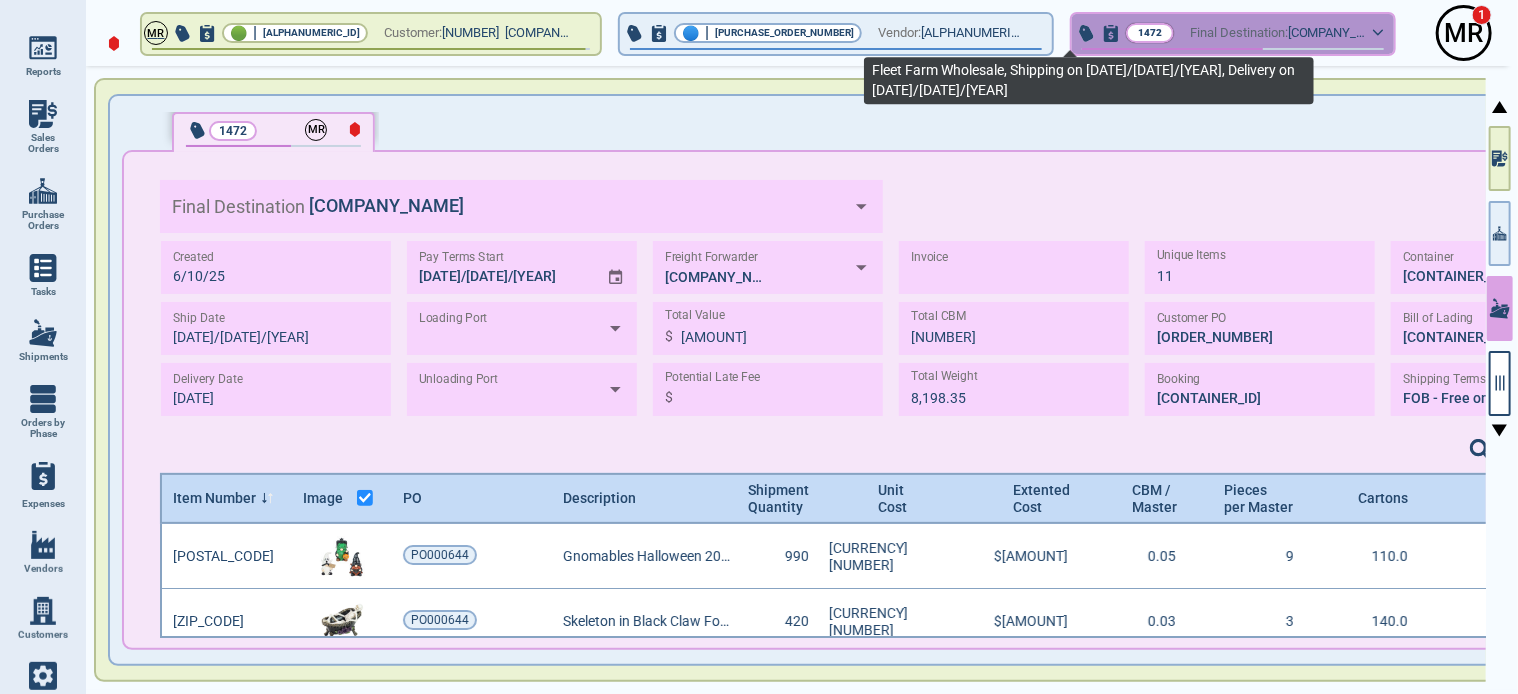 click on "1472" at bounding box center [1150, 33] 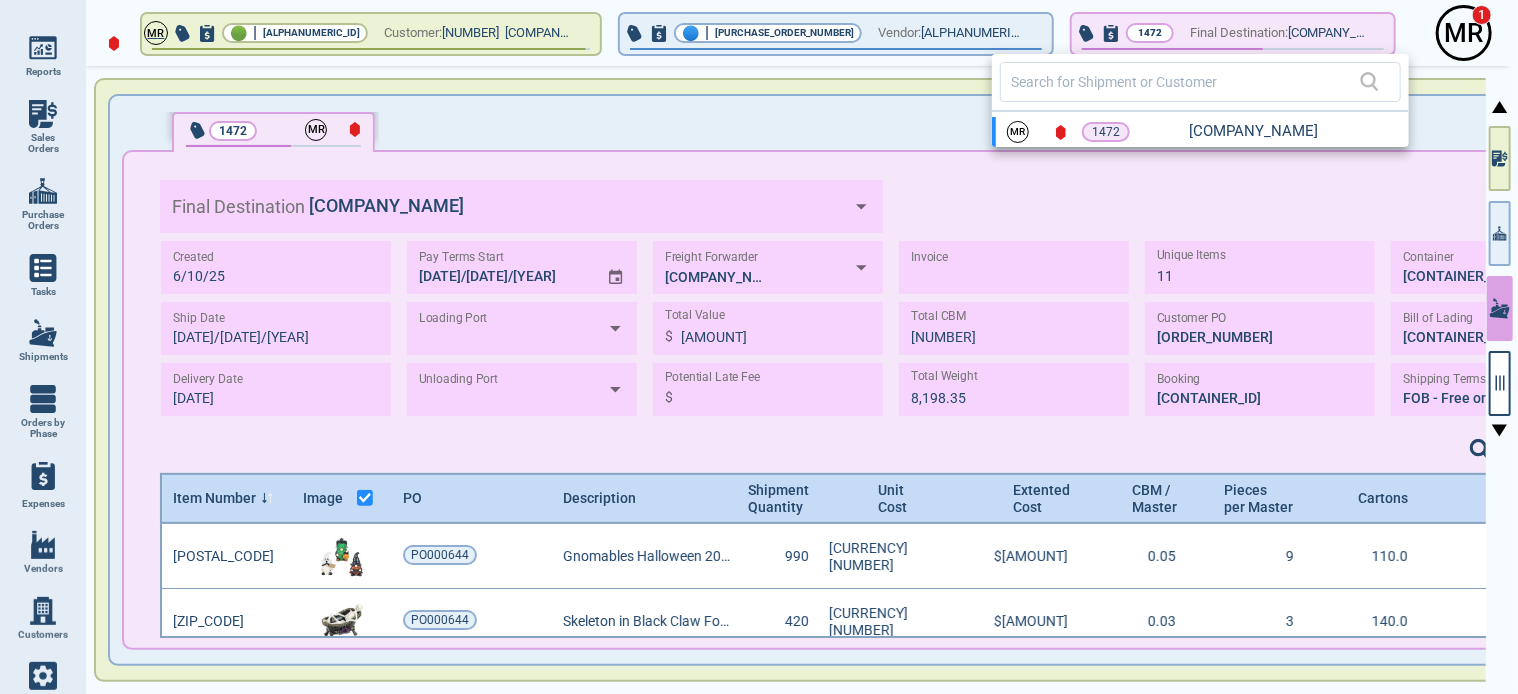 click at bounding box center [759, 347] 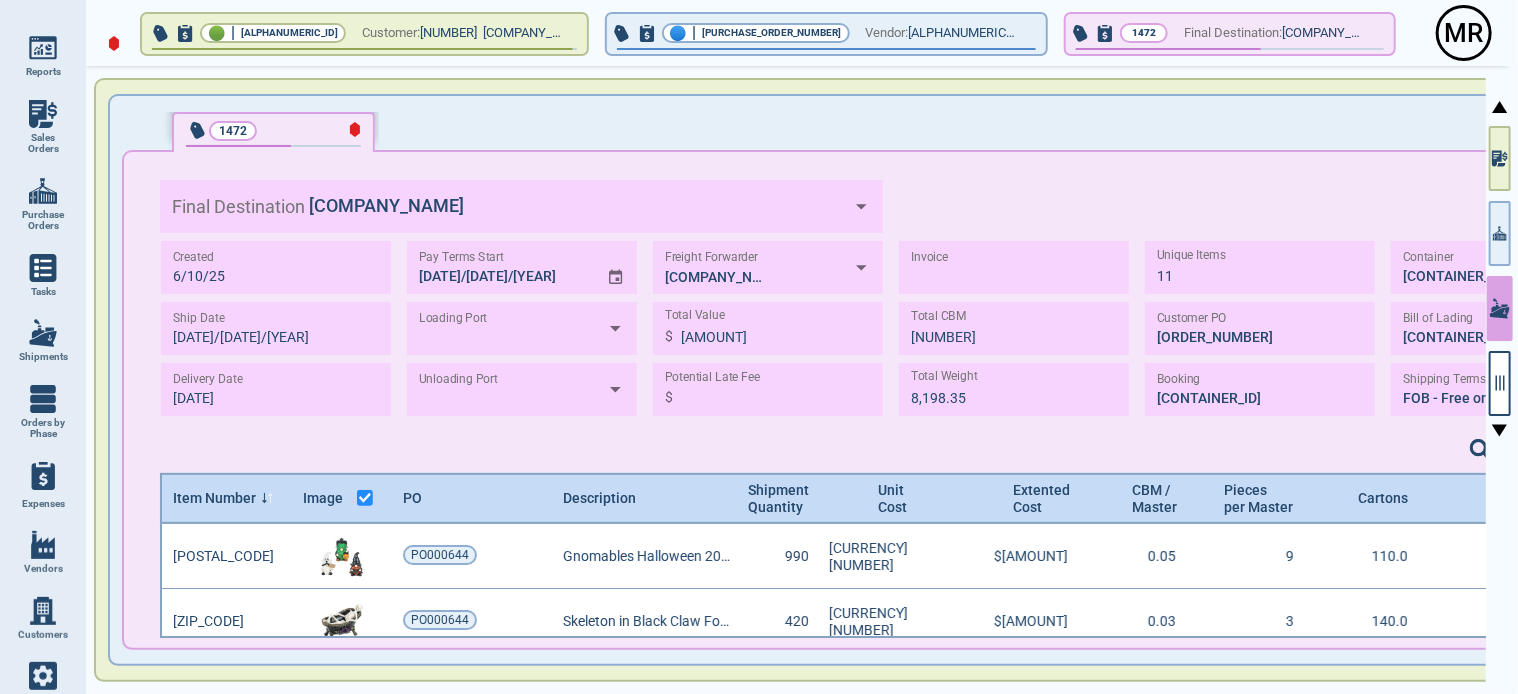 scroll, scrollTop: 108, scrollLeft: 1522, axis: both 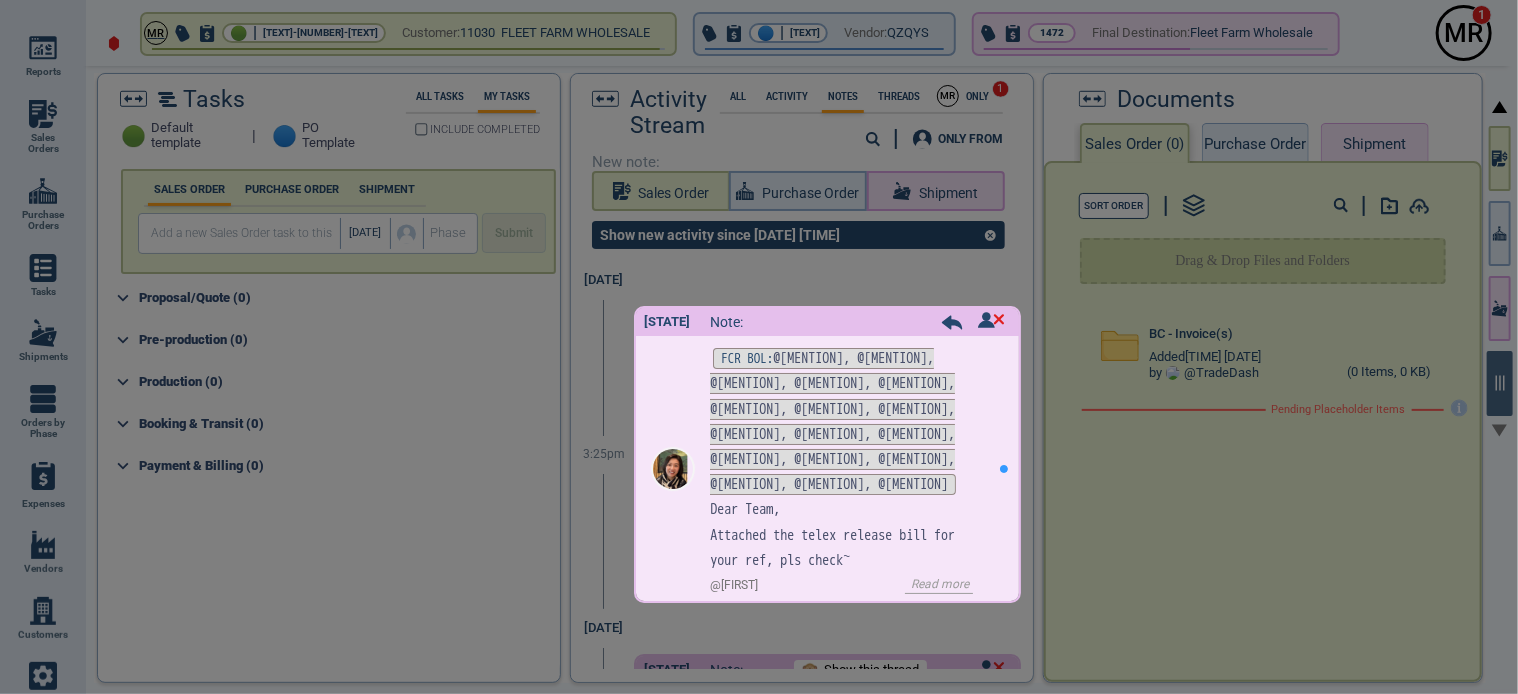 click at bounding box center [759, 347] 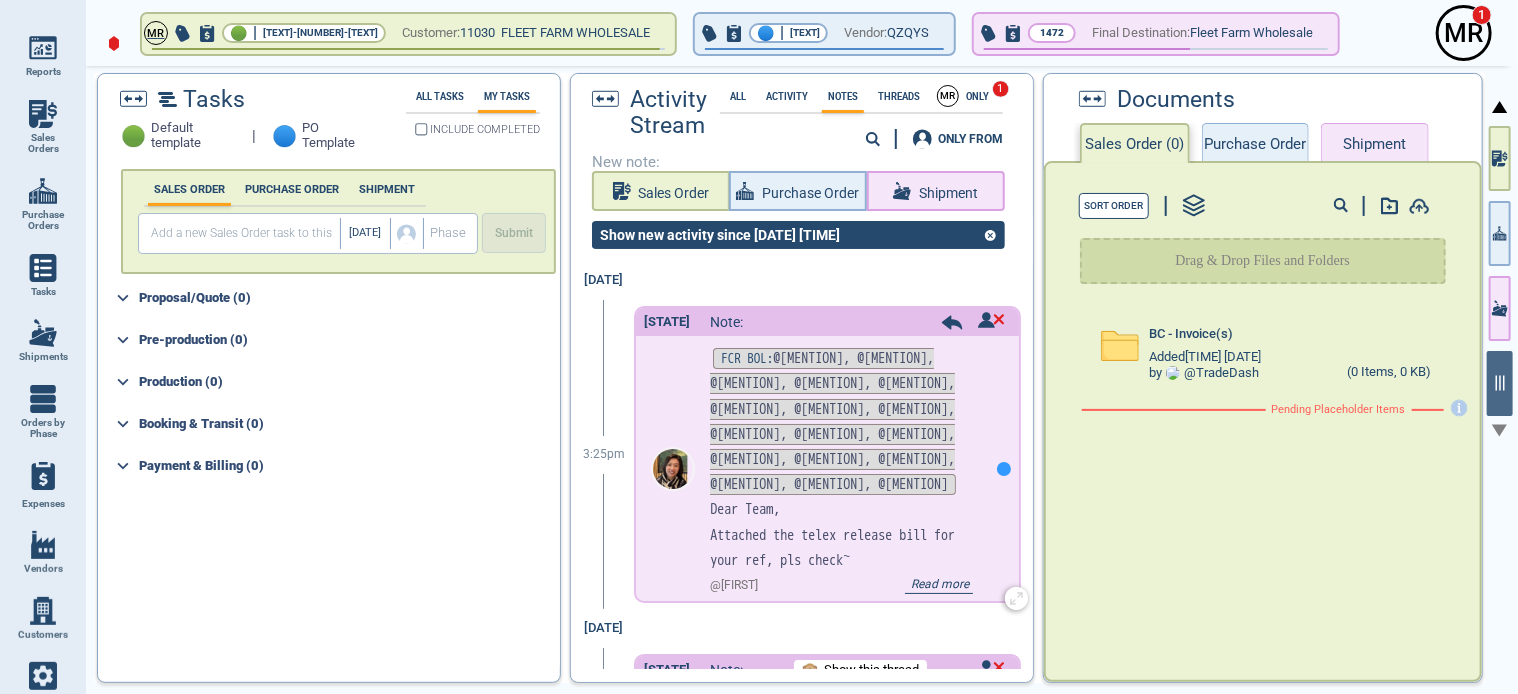 click on "Activity Stream All Activity Notes Threads M R ONLY 1 ONLY FROM New note: Sales Order Purchase Order Shipment Show new activity since   February 22 1:47am Yesterday 3:25pm SH Note: FCR BOL:   @Aaron, @Abby, @Ana, @AP, @Aracely, @Jennifer, @Jenny, @Luna, @Manish, @Maria, @Michael, @Omar, @procurement, @Seema, @Shari, @Sharoon, @Sodium, @Vivien
Dear Team,
Attached the telex release bill for your ref, pls check~
Thank you !
📄 FF PO#4643643 JUNE 25 QZQYS MHSBS QZGD QZQX XMSW XMYL QZXR Bill | SH 1472 [v1]    @ Vivien  Read more  Edit Note 00: 06  to edit Jun 25 9:52pm SH Note: Show this thread   @Vivien  ,
Documents were submitted yesterday.
Thank you.   @ Omar Edit Note 00: 06  to edit Load Activity Stream from the beginning" at bounding box center [802, 378] 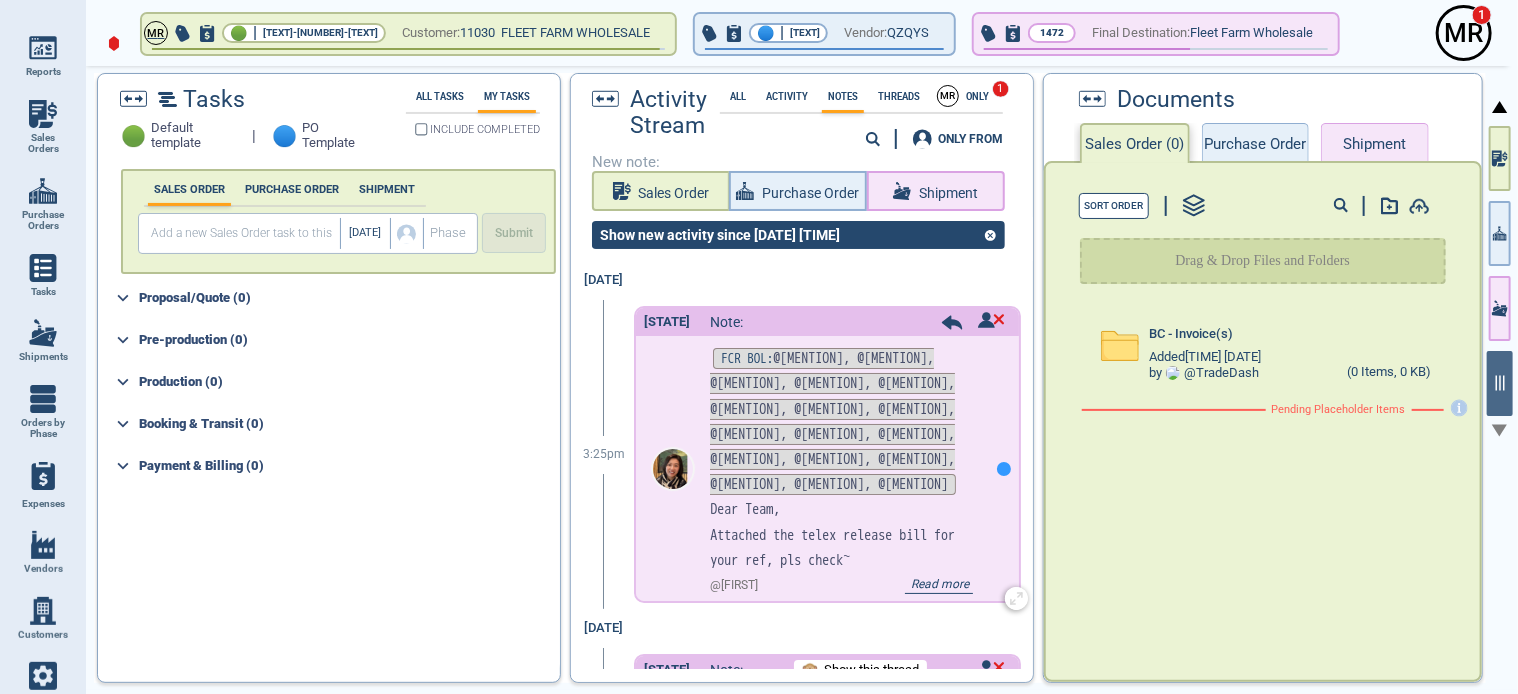 click on "Read more" at bounding box center (939, 586) 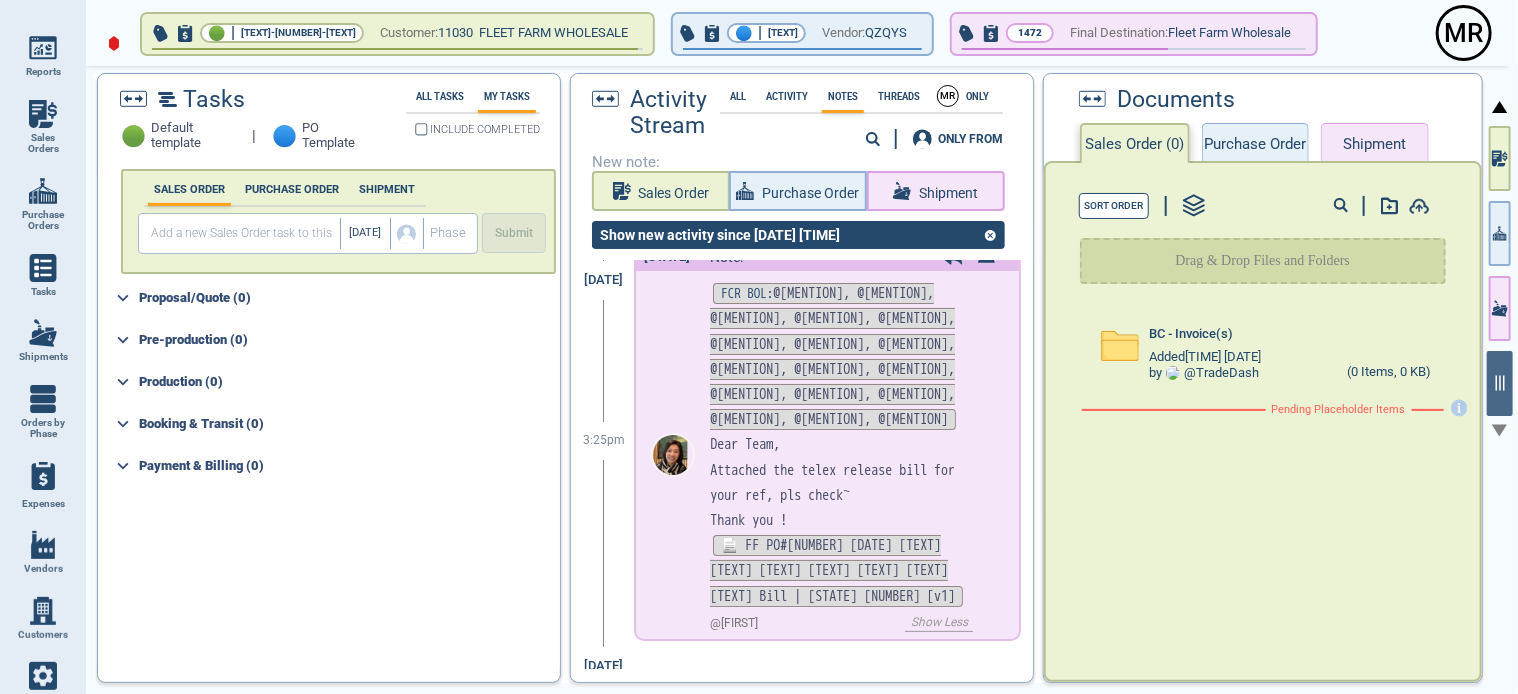 scroll, scrollTop: 60, scrollLeft: 0, axis: vertical 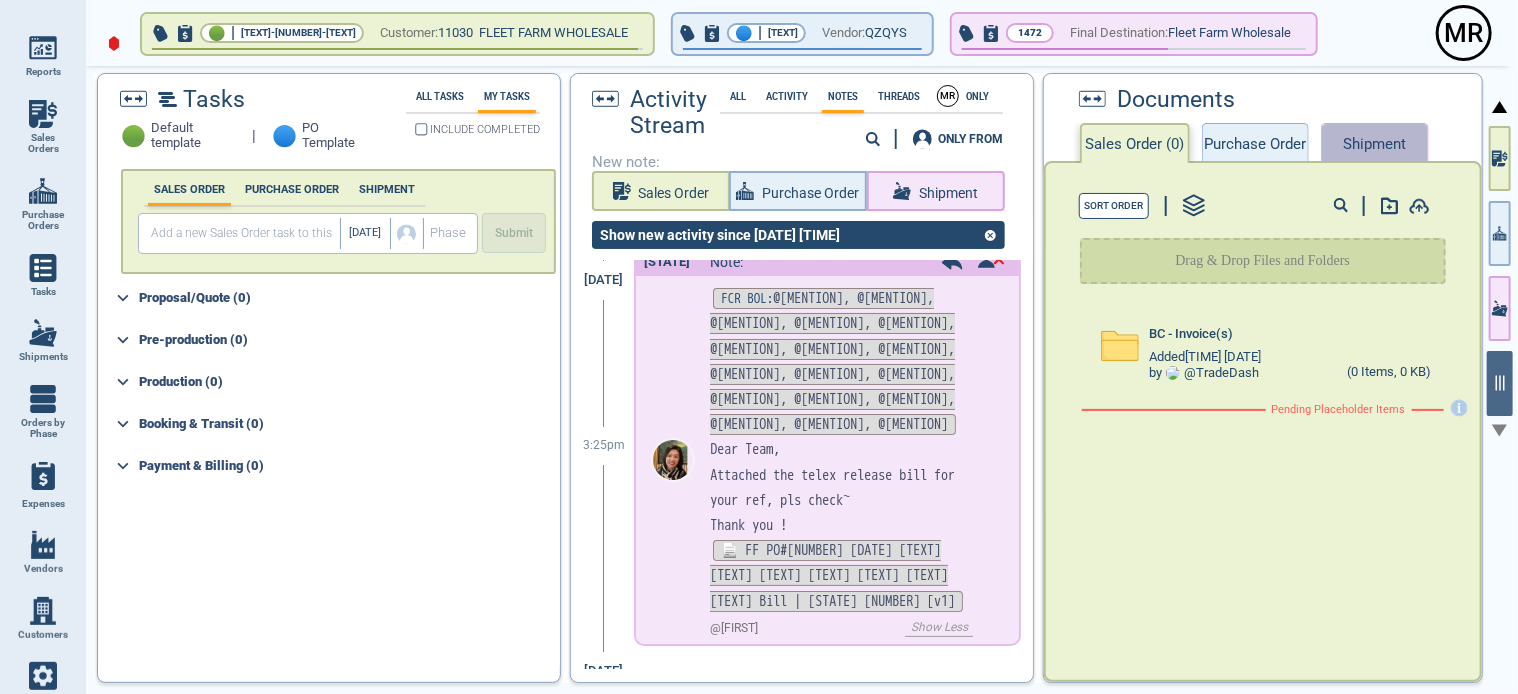 click on "Shipment" at bounding box center (1375, 143) 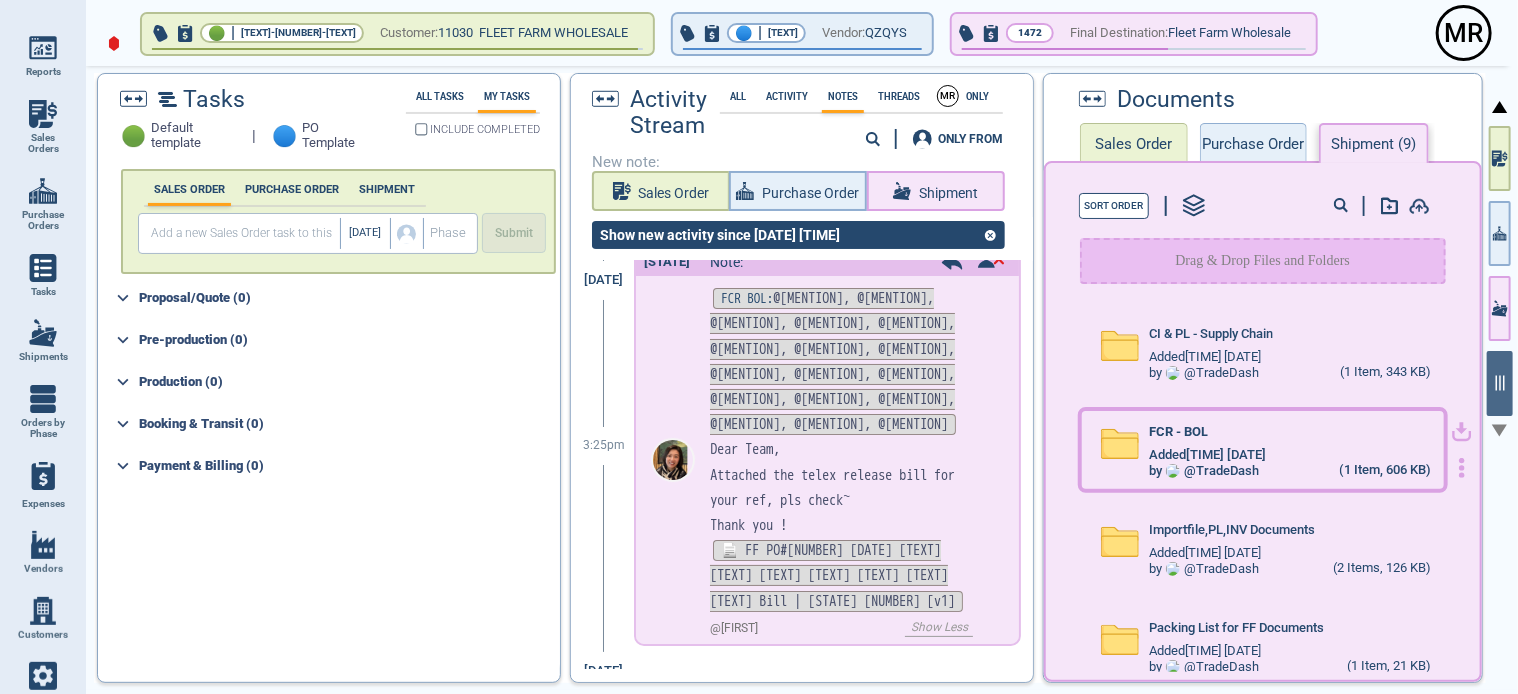 click on "FCR - BOL" at bounding box center [1290, 436] 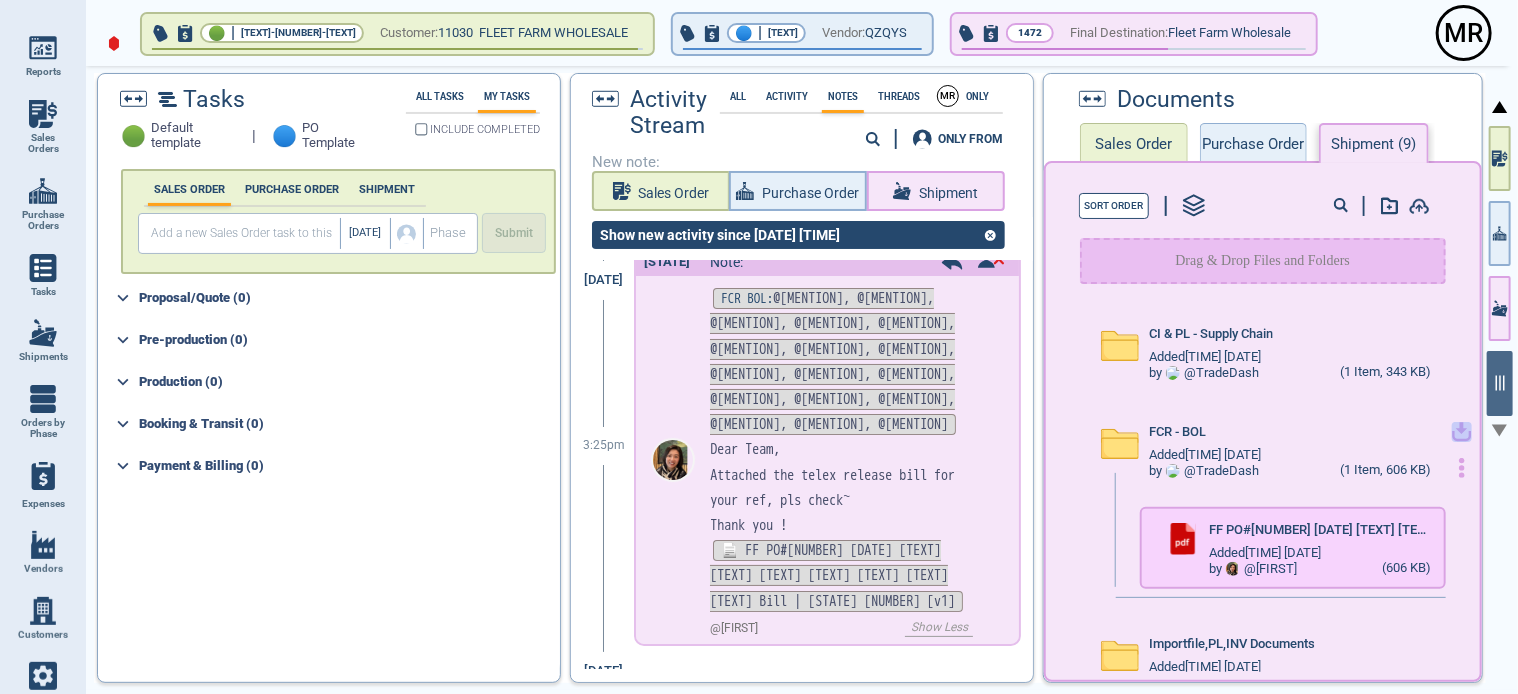 click at bounding box center (1462, 432) 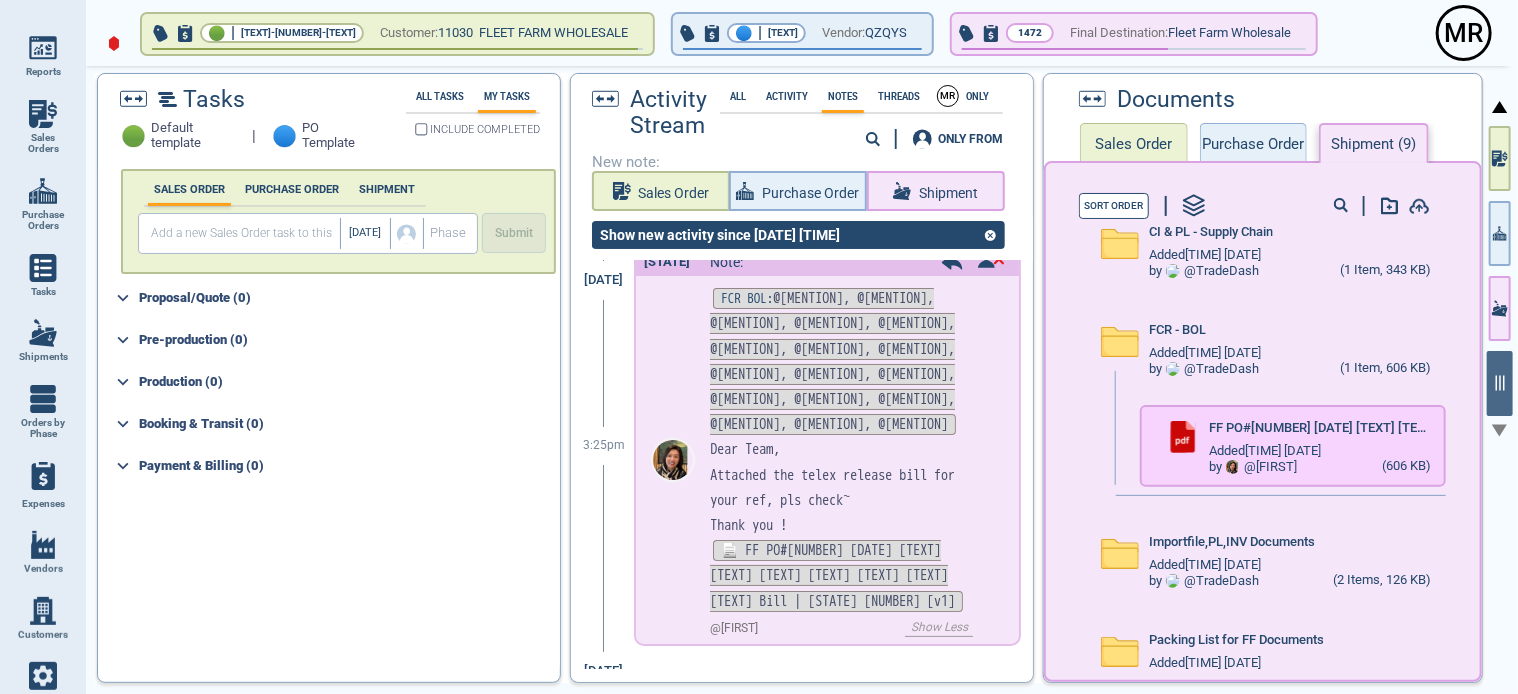 scroll, scrollTop: 136, scrollLeft: 0, axis: vertical 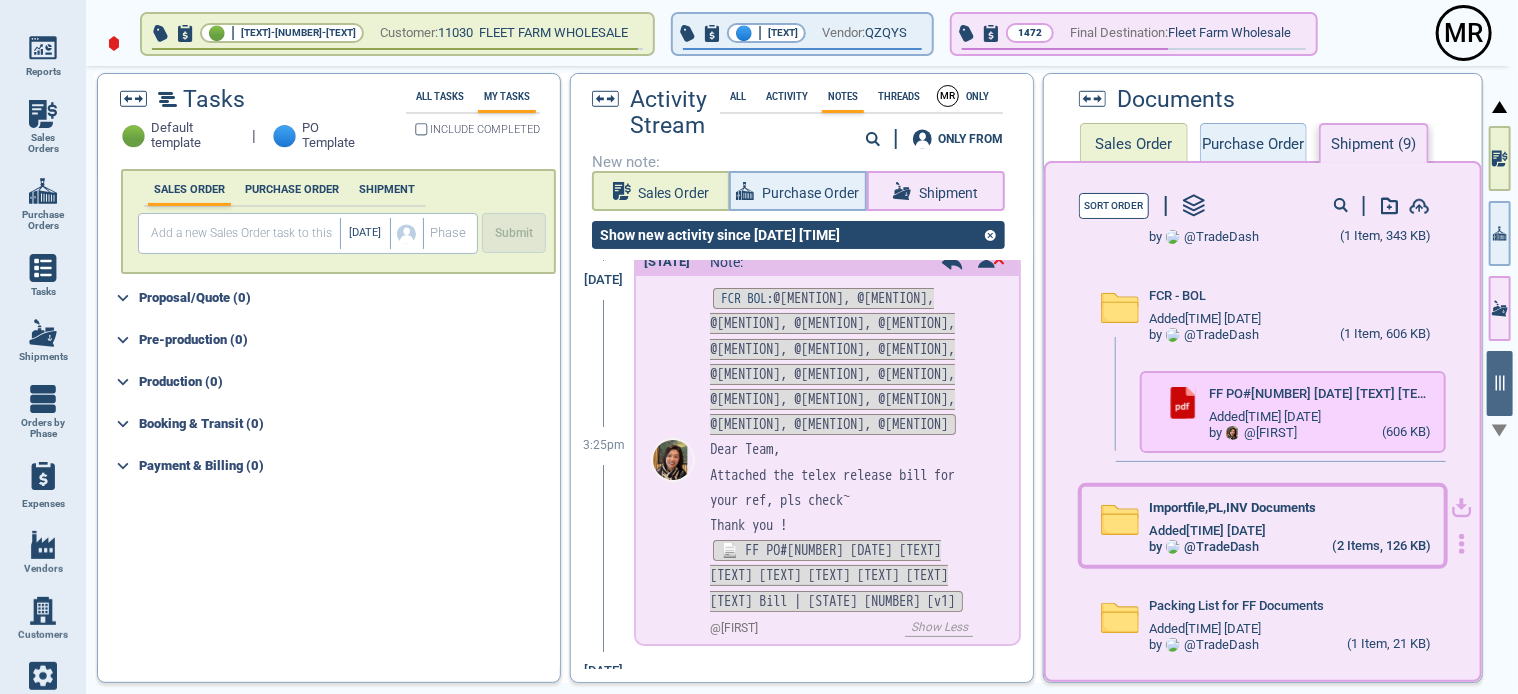 click on "Added  8:11am 3/1/23" at bounding box center [1290, 531] 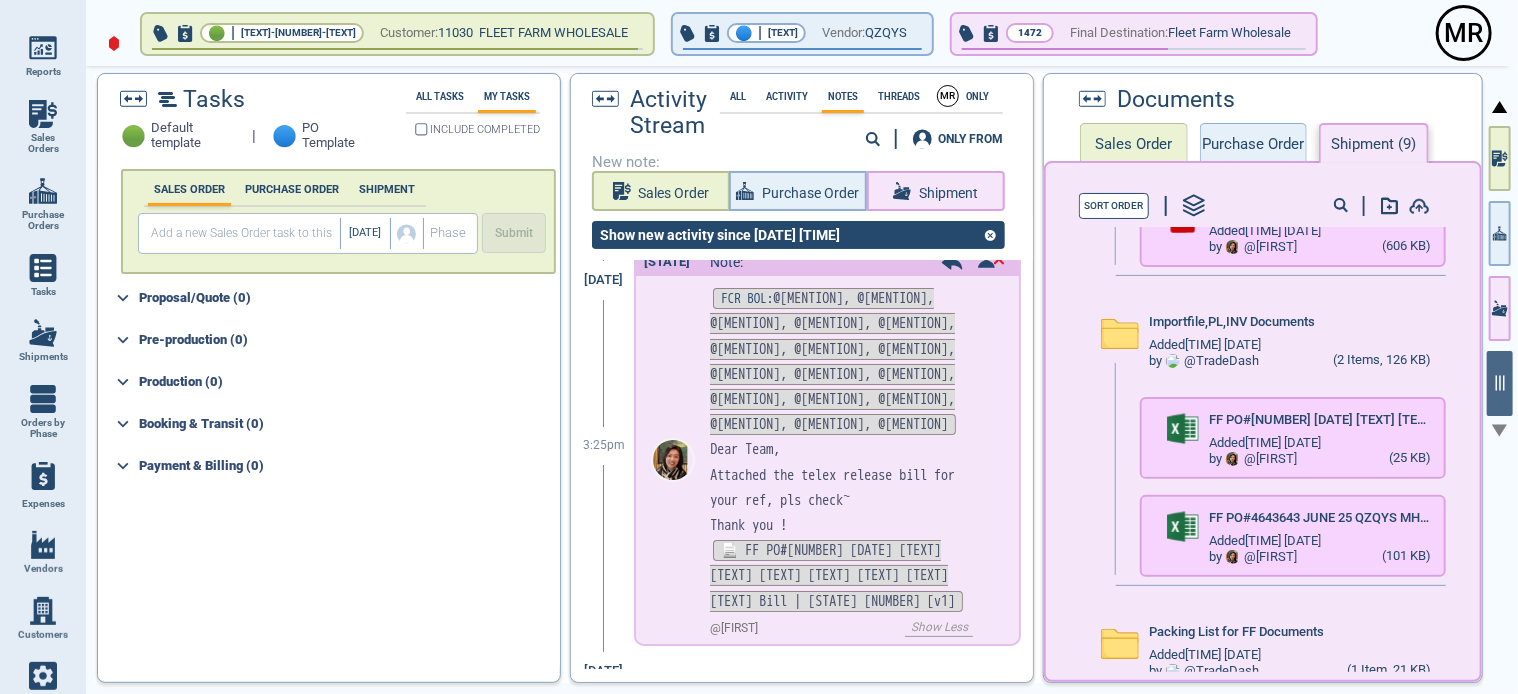 scroll, scrollTop: 348, scrollLeft: 0, axis: vertical 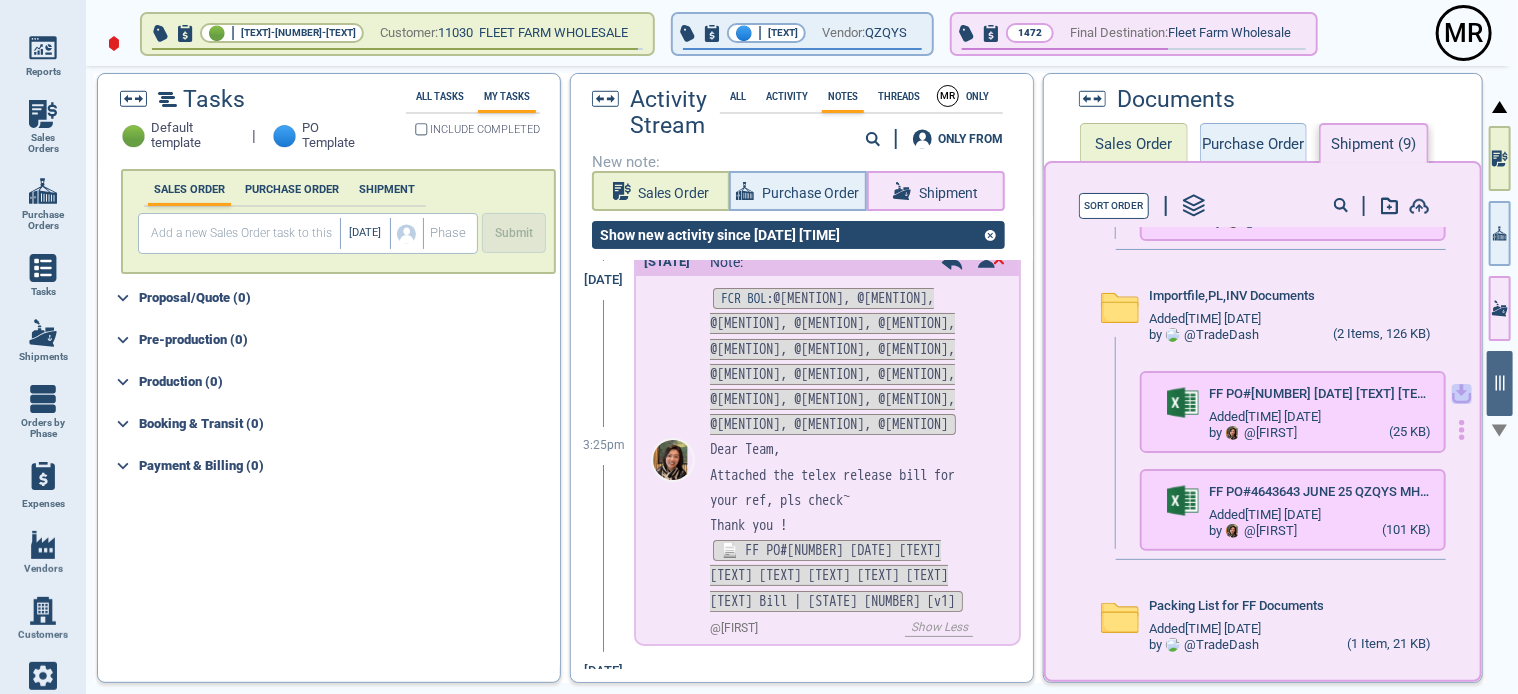 click at bounding box center (1462, 394) 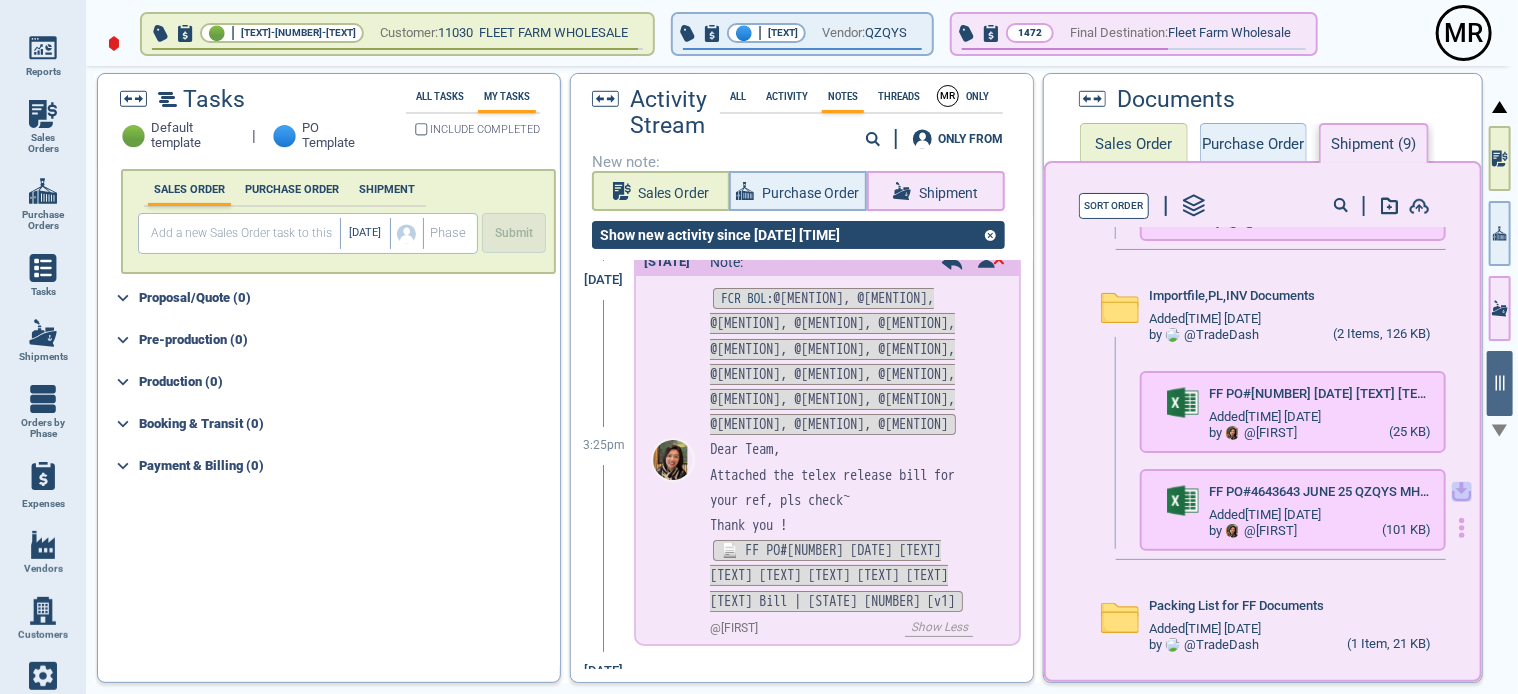 click at bounding box center [1462, 492] 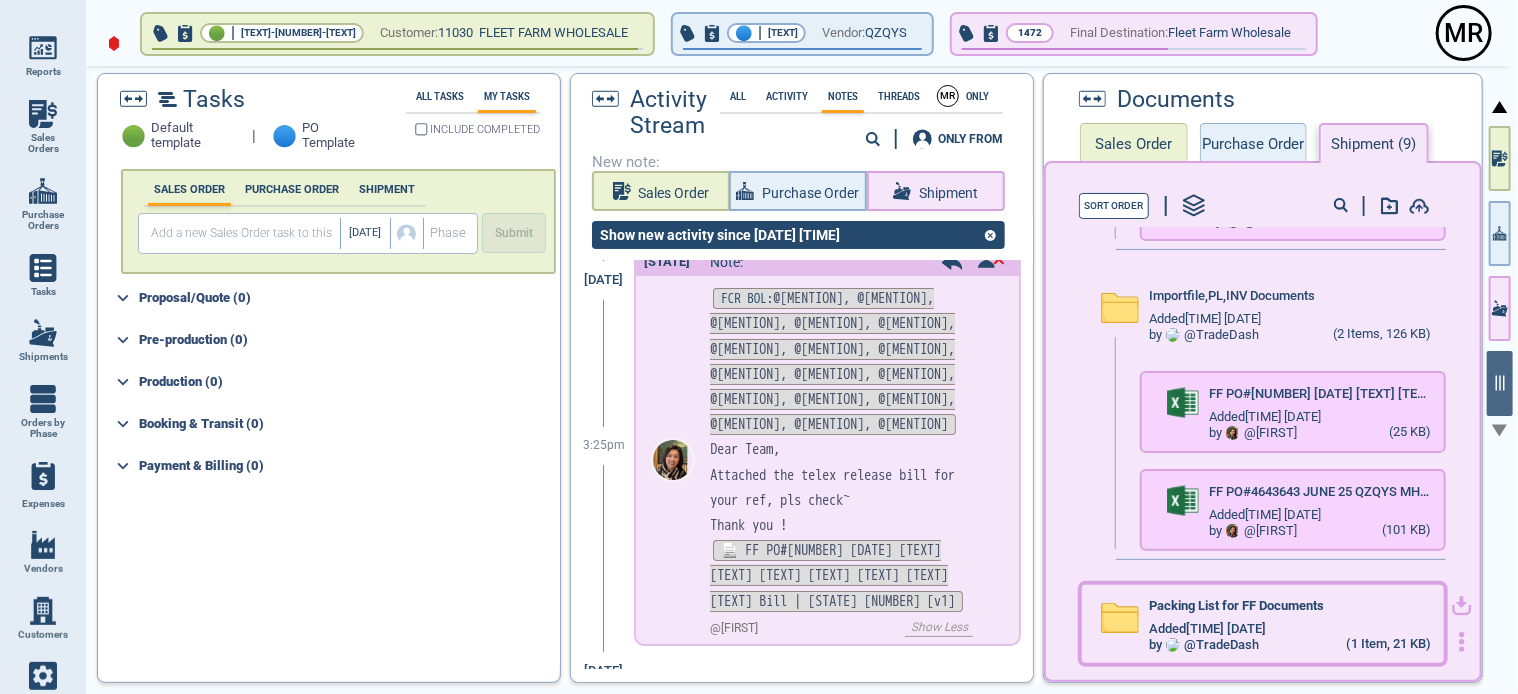 click on "Added  11:13pm 7/25/23" at bounding box center (1290, 629) 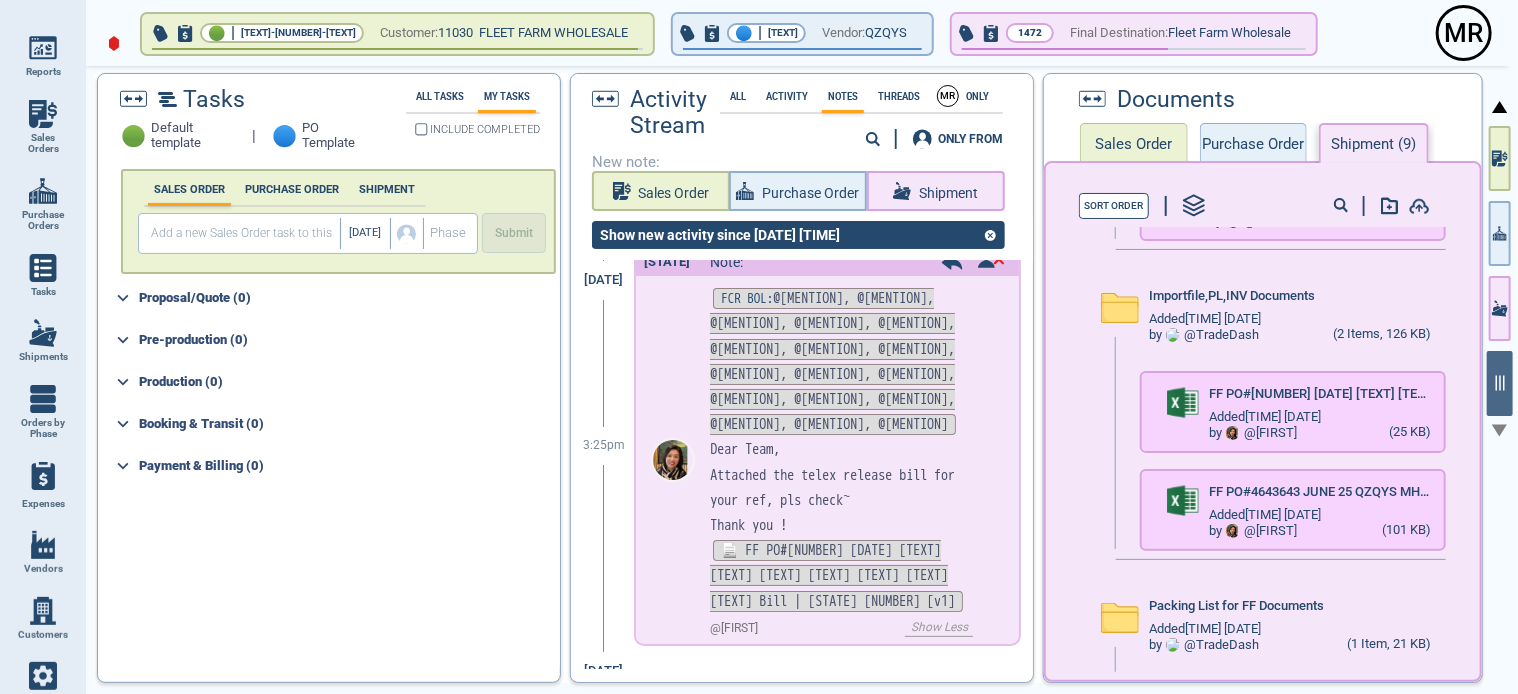 scroll, scrollTop: 447, scrollLeft: 0, axis: vertical 